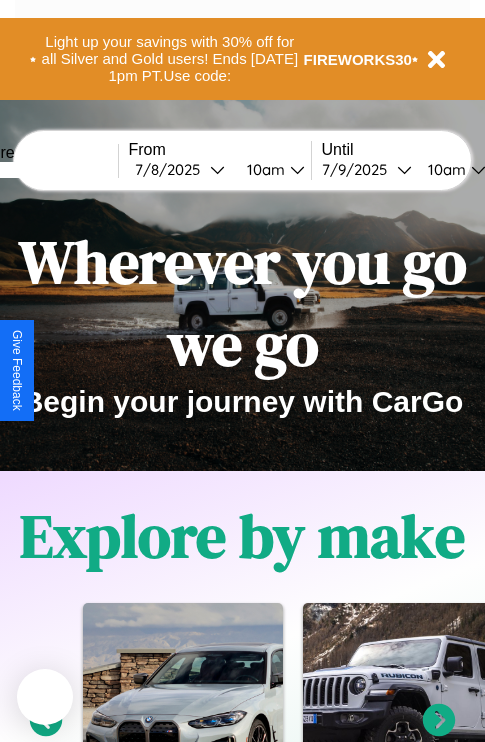 scroll, scrollTop: 308, scrollLeft: 0, axis: vertical 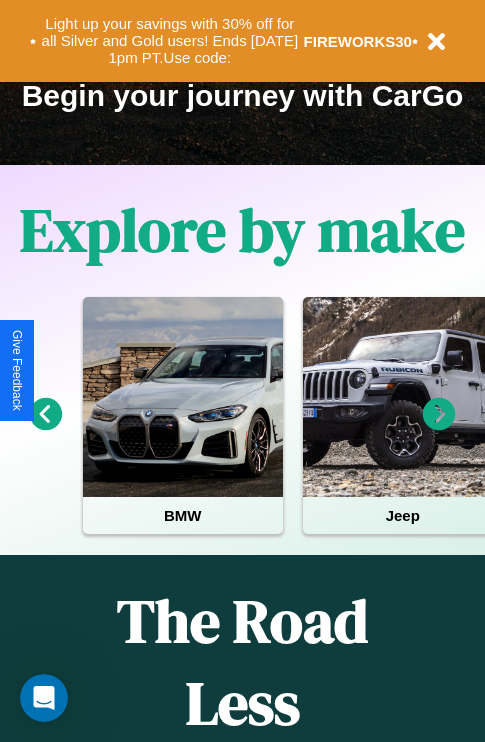 click 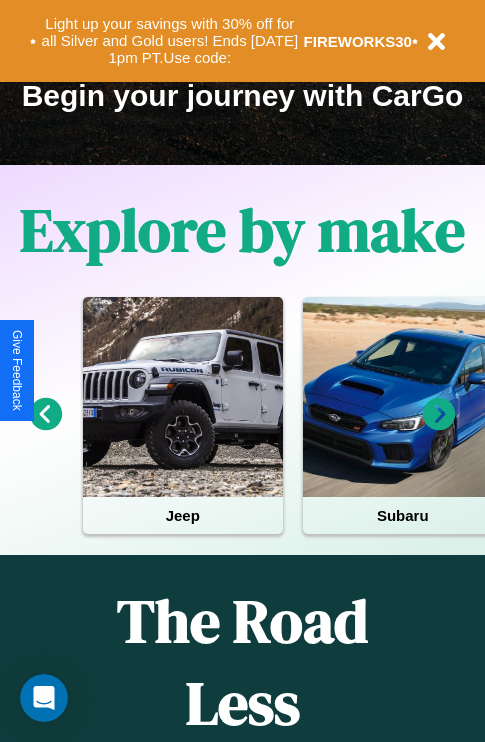 click 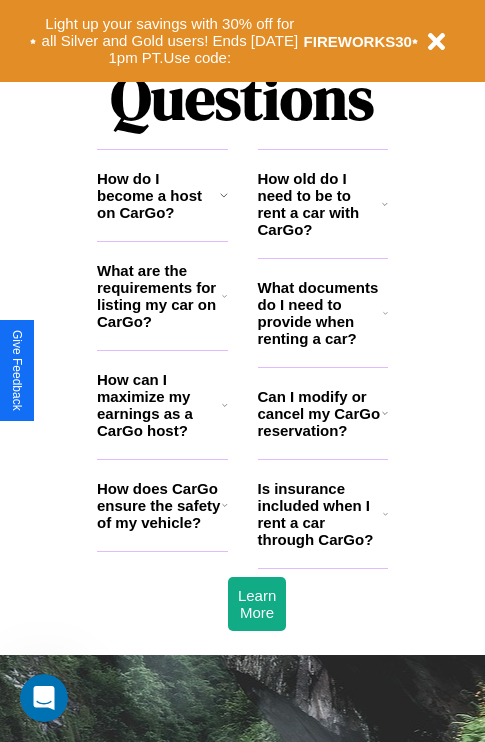 scroll, scrollTop: 2423, scrollLeft: 0, axis: vertical 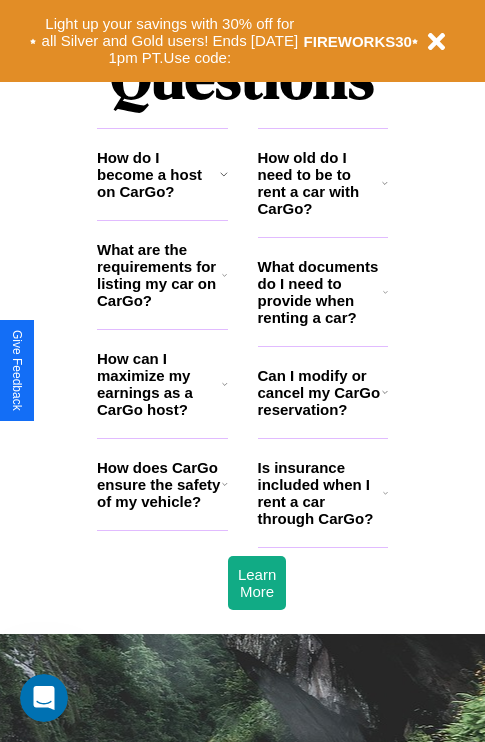 click 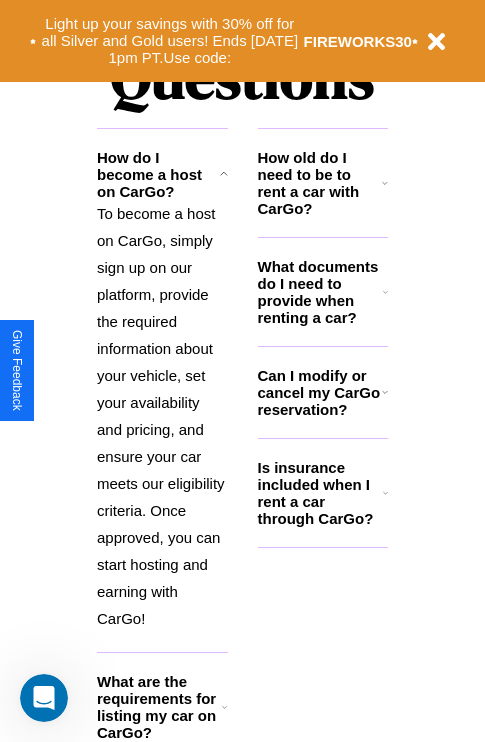 click 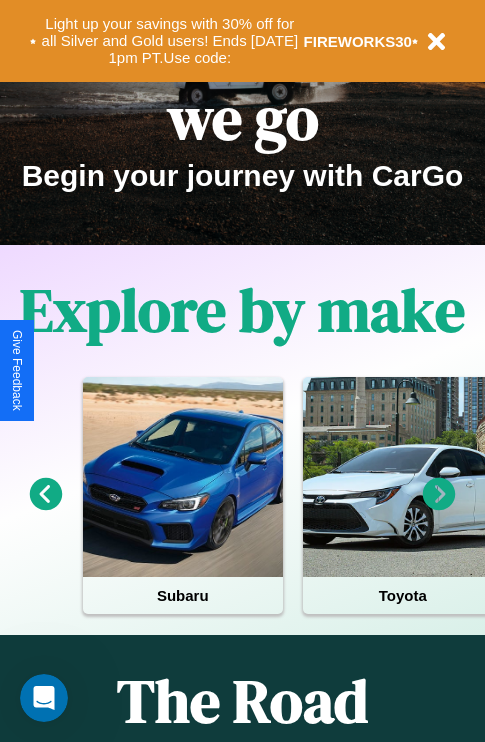 scroll, scrollTop: 0, scrollLeft: 0, axis: both 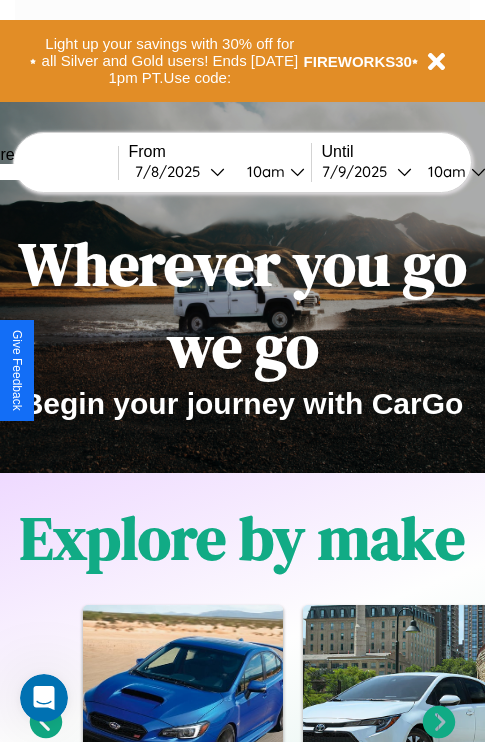 click at bounding box center [43, 172] 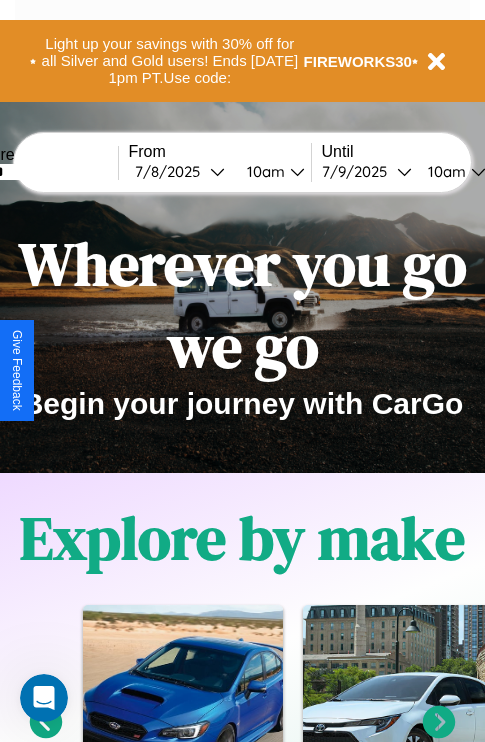 type on "******" 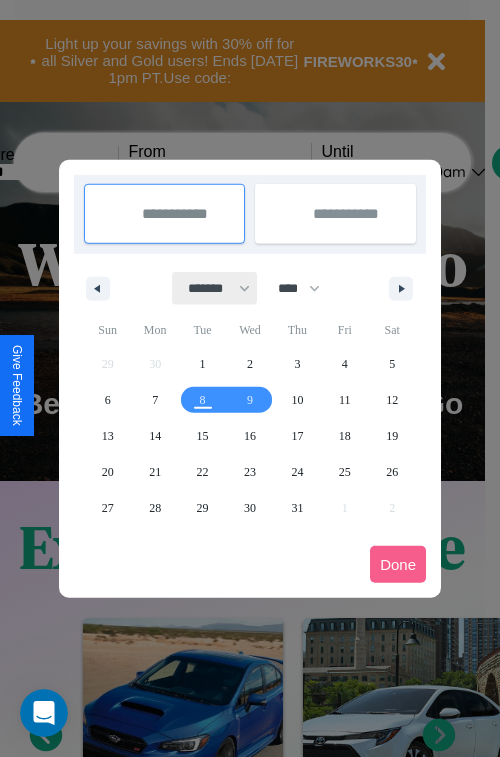 click on "******* ******** ***** ***** *** **** **** ****** ********* ******* ******** ********" at bounding box center (215, 288) 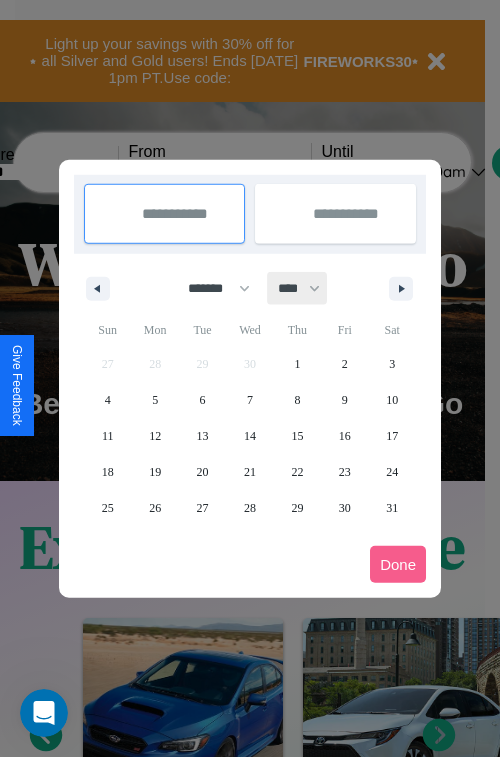 click on "**** **** **** **** **** **** **** **** **** **** **** **** **** **** **** **** **** **** **** **** **** **** **** **** **** **** **** **** **** **** **** **** **** **** **** **** **** **** **** **** **** **** **** **** **** **** **** **** **** **** **** **** **** **** **** **** **** **** **** **** **** **** **** **** **** **** **** **** **** **** **** **** **** **** **** **** **** **** **** **** **** **** **** **** **** **** **** **** **** **** **** **** **** **** **** **** **** **** **** **** **** **** **** **** **** **** **** **** **** **** **** **** **** **** **** **** **** **** **** **** ****" at bounding box center [298, 288] 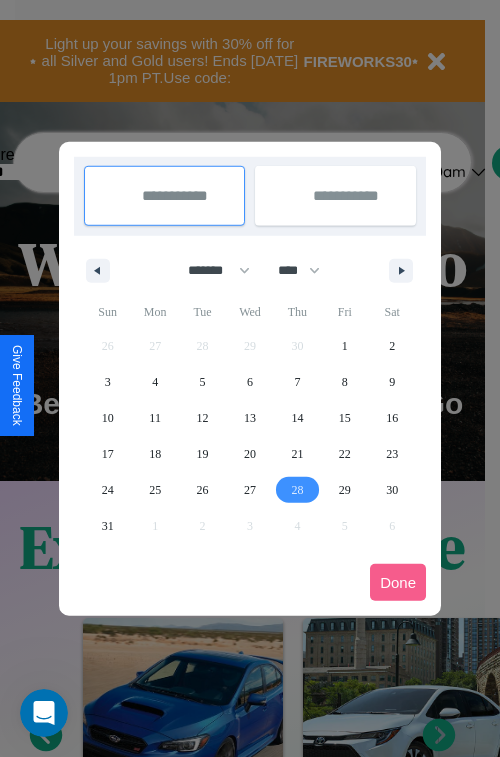 click on "28" at bounding box center [297, 490] 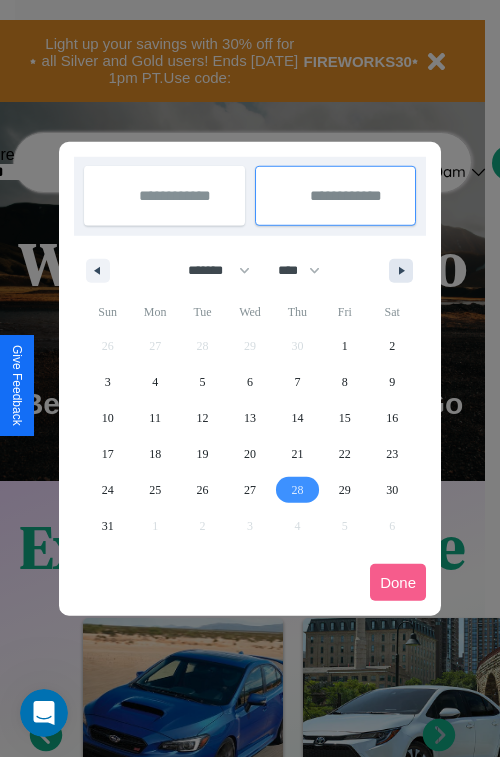 click at bounding box center (405, 271) 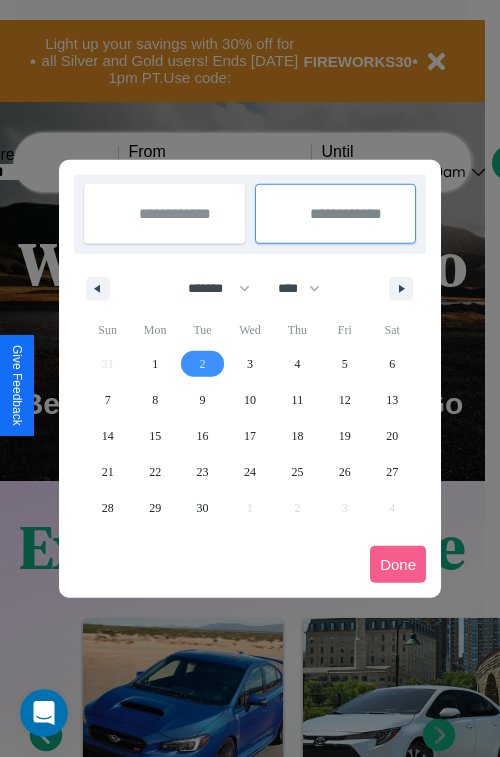 click on "2" at bounding box center [203, 364] 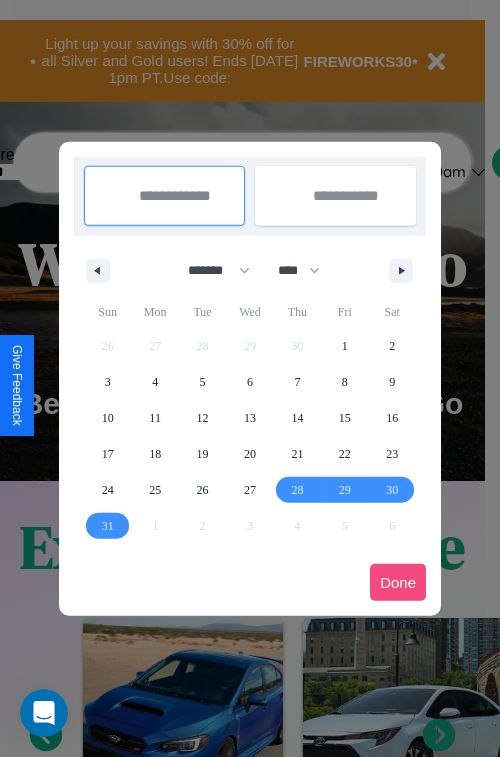 click on "Done" at bounding box center (398, 582) 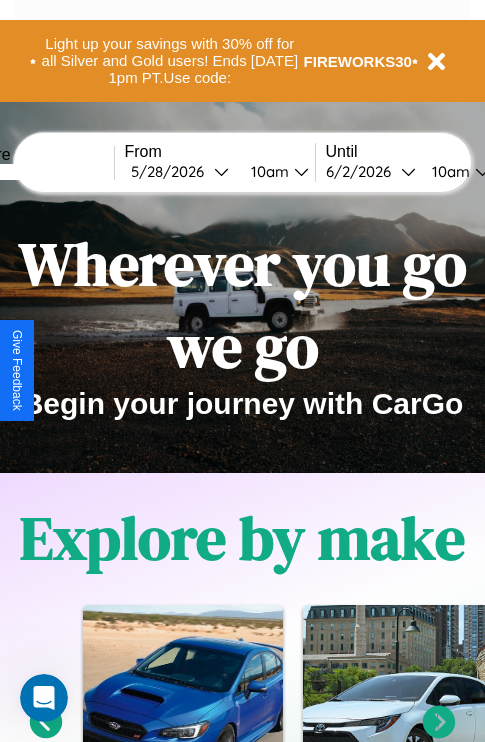 scroll, scrollTop: 0, scrollLeft: 72, axis: horizontal 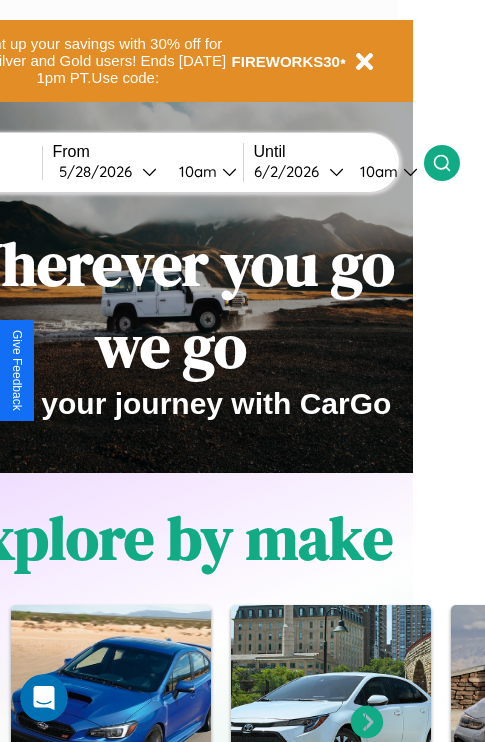 click 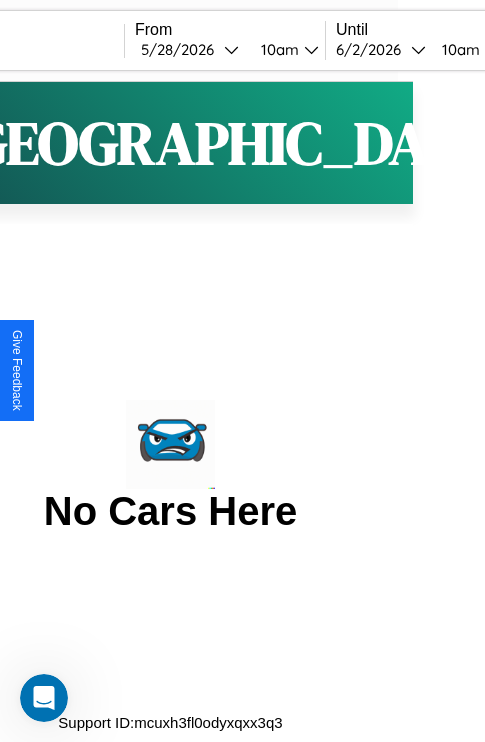 scroll, scrollTop: 0, scrollLeft: 0, axis: both 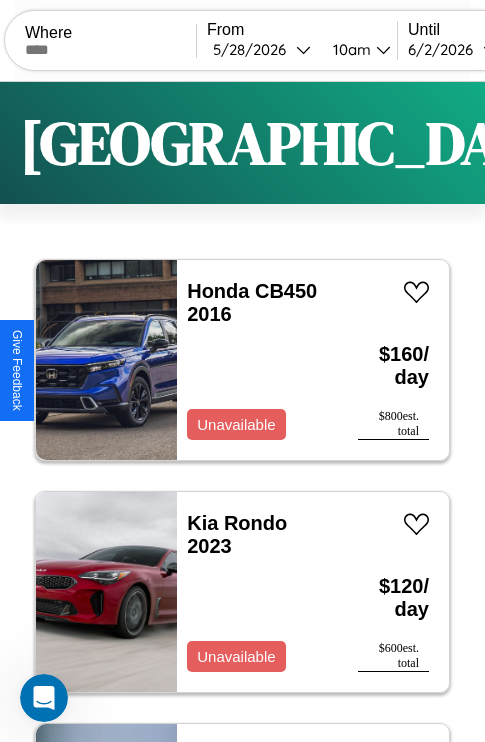 click on "Filters" at bounding box center [640, 143] 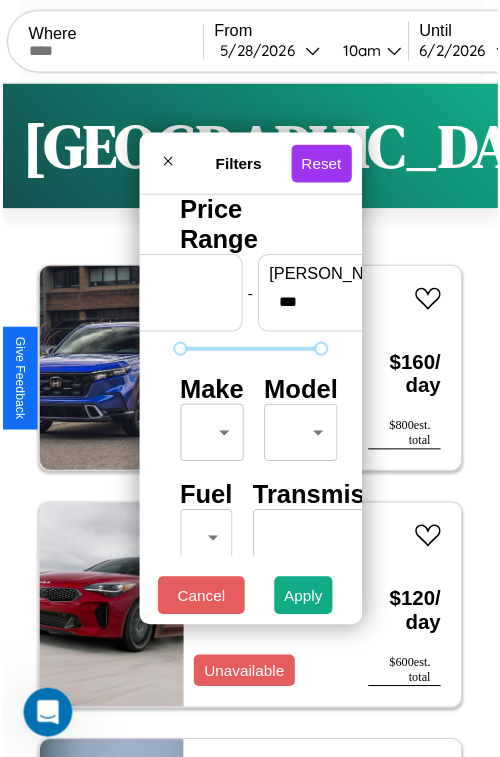 scroll, scrollTop: 59, scrollLeft: 0, axis: vertical 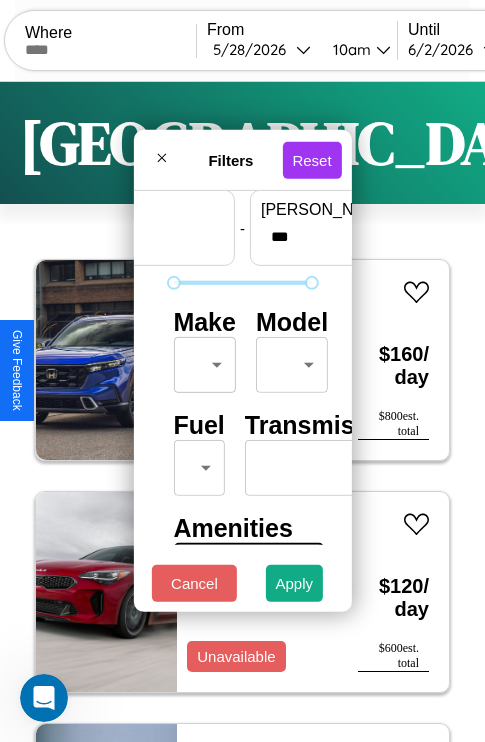 click on "CarGo Where From 5 / 28 / 2026 10am Until 6 / 2 / 2026 10am Become a Host Login Sign Up Lisbon Filters 144  cars in this area These cars can be picked up in this city. Honda   CB450   2016 Unavailable $ 160  / day $ 800  est. total Kia   Rondo   2023 Unavailable $ 120  / day $ 600  est. total Land Rover   Discovery Sport   2014 Unavailable $ 40  / day $ 200  est. total Aston Martin   DBX   2019 Available $ 70  / day $ 350  est. total Maserati   Levante   2020 Available $ 60  / day $ 300  est. total Alfa Romeo   Tonale   2014 Available $ 130  / day $ 650  est. total Tesla   Semi   2019 Unavailable $ 190  / day $ 950  est. total Hyundai   Sonata   2024 Available $ 190  / day $ 950  est. total Land Rover   New Range Rover   2017 Available $ 170  / day $ 850  est. total Subaru   DL   2018 Available $ 70  / day $ 350  est. total Volkswagen   Tiguan Limited   2016 Available $ 100  / day $ 500  est. total Nissan   240SX   2019 Available $ 180  / day $ 900  est. total Chrysler   300   2017 Available $ 40  / day $ 200" at bounding box center [242, 412] 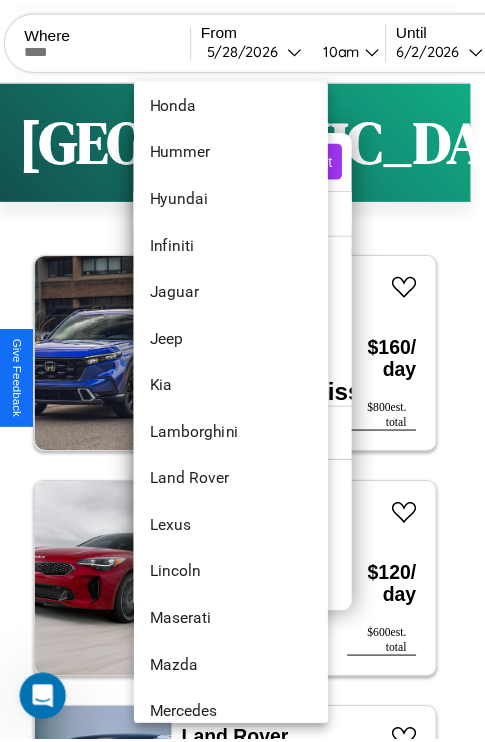 scroll, scrollTop: 854, scrollLeft: 0, axis: vertical 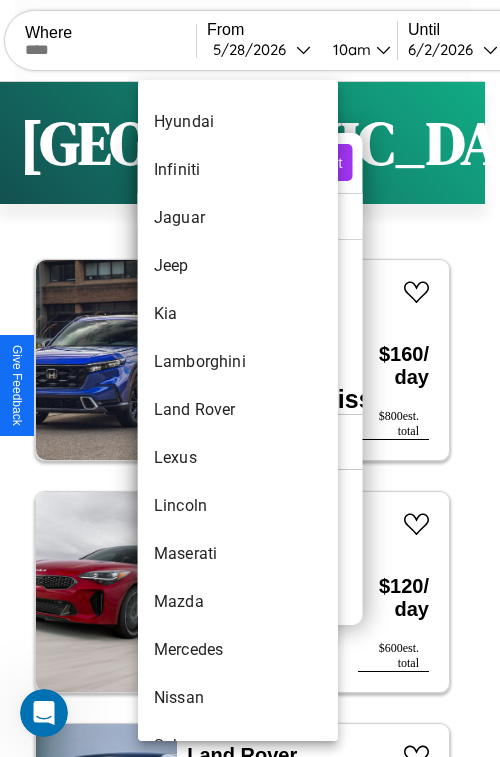 click on "Land Rover" at bounding box center (238, 410) 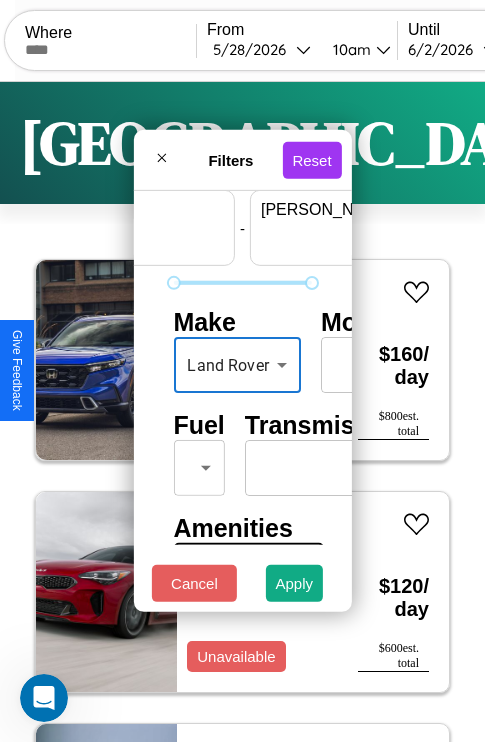 scroll, scrollTop: 59, scrollLeft: 124, axis: both 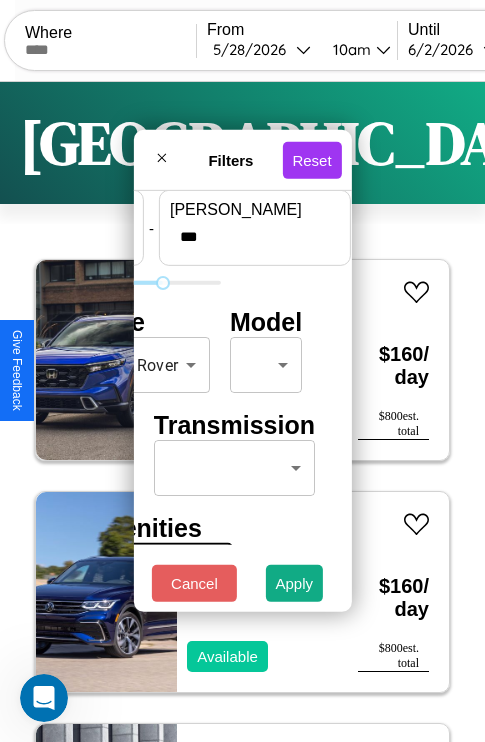 type on "***" 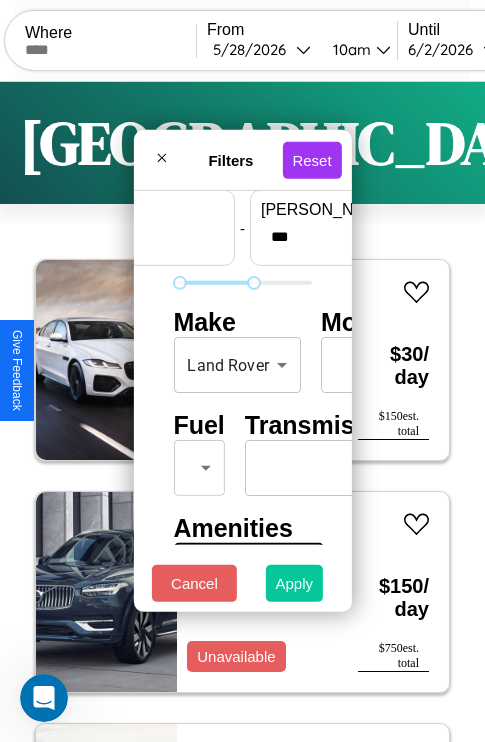 type on "**" 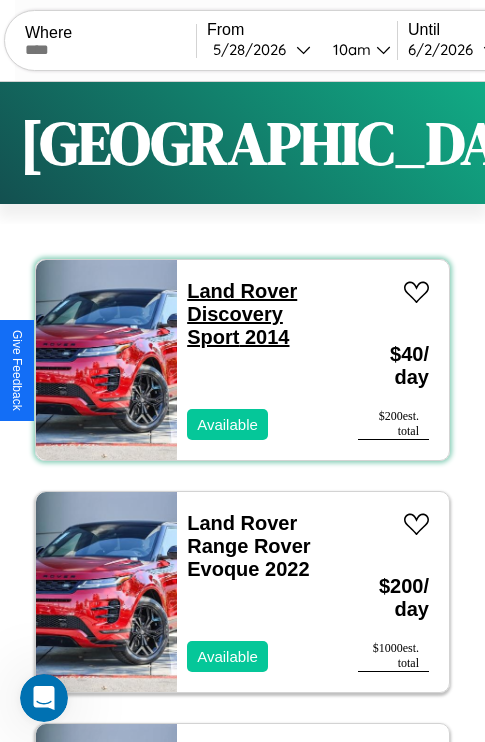 click on "Land Rover   Discovery Sport   2014" at bounding box center [242, 314] 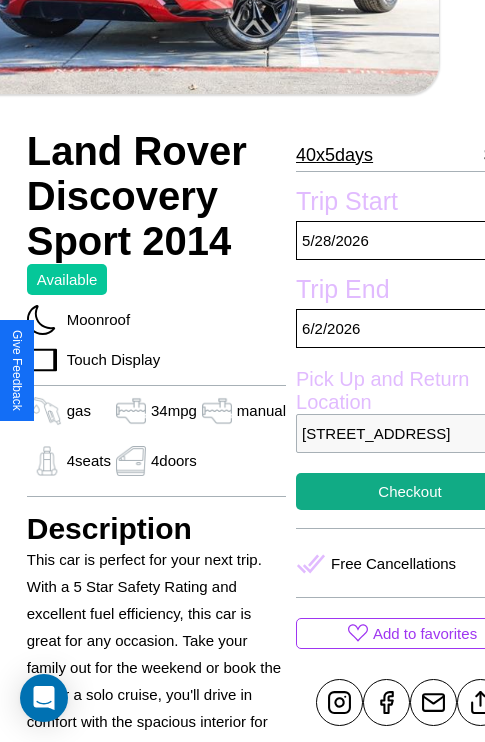 scroll, scrollTop: 458, scrollLeft: 68, axis: both 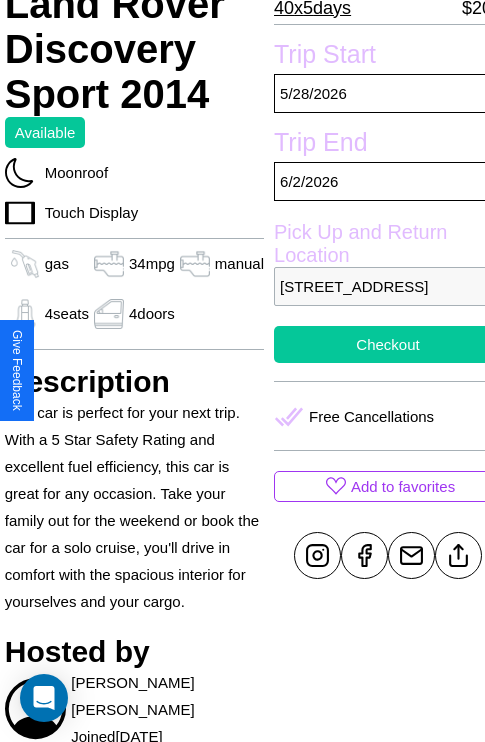 click on "Checkout" at bounding box center [388, 344] 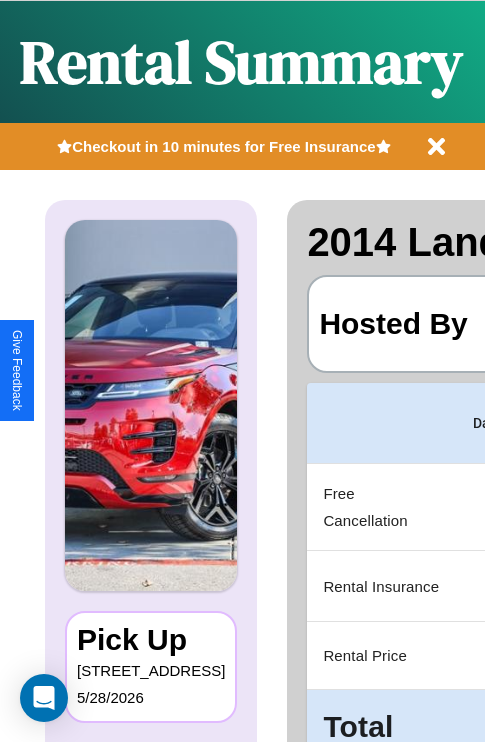 scroll, scrollTop: 0, scrollLeft: 378, axis: horizontal 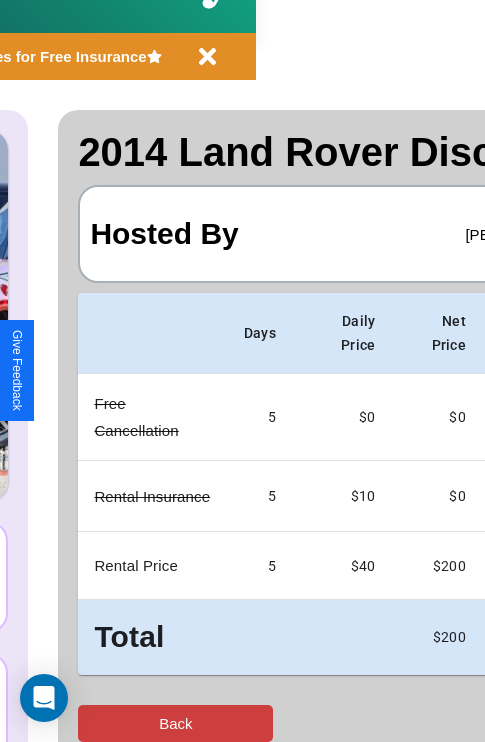 click on "Back" at bounding box center (175, 723) 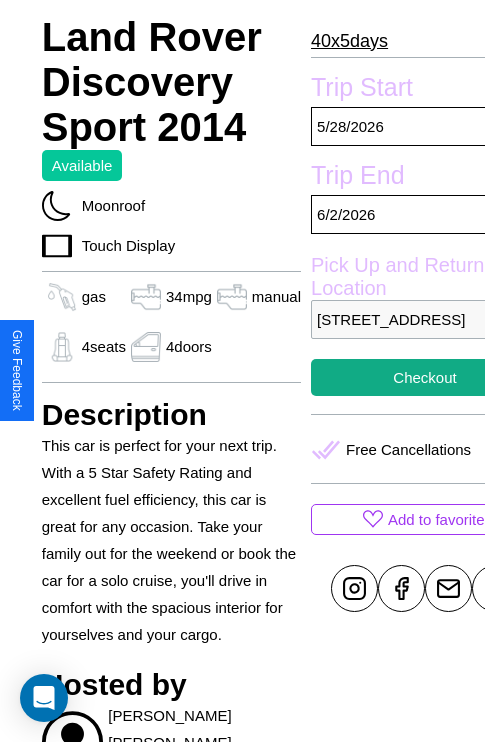 scroll, scrollTop: 669, scrollLeft: 48, axis: both 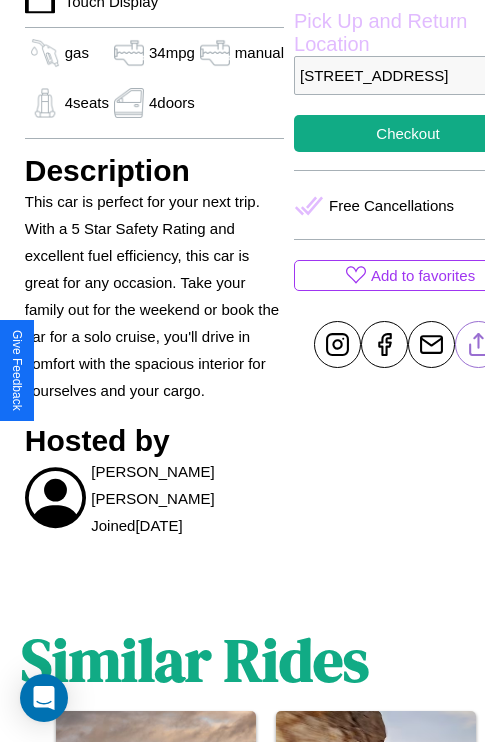 click 